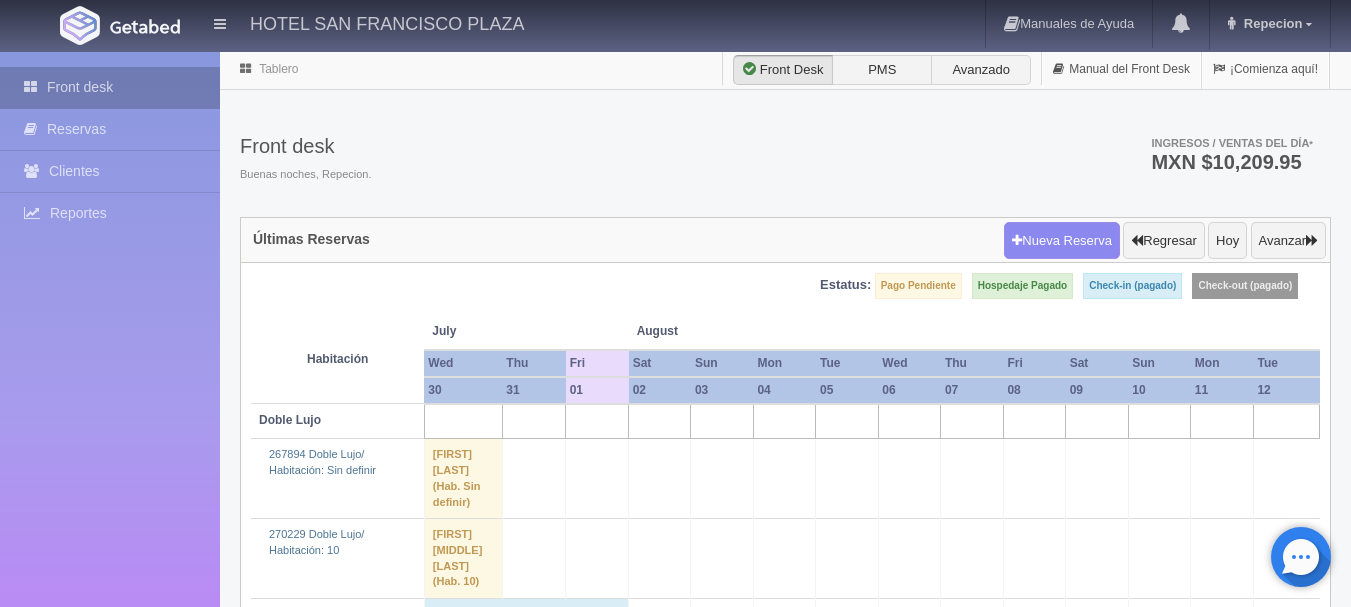 scroll, scrollTop: 1400, scrollLeft: 0, axis: vertical 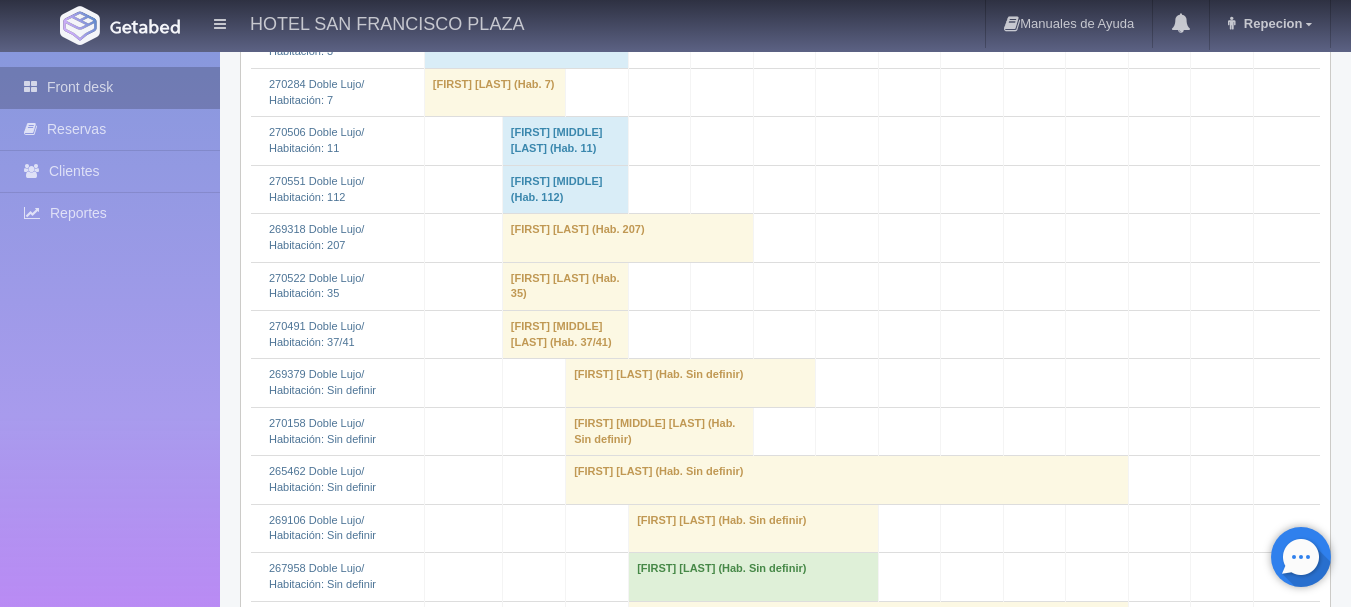 click on "Front desk" at bounding box center (110, 87) 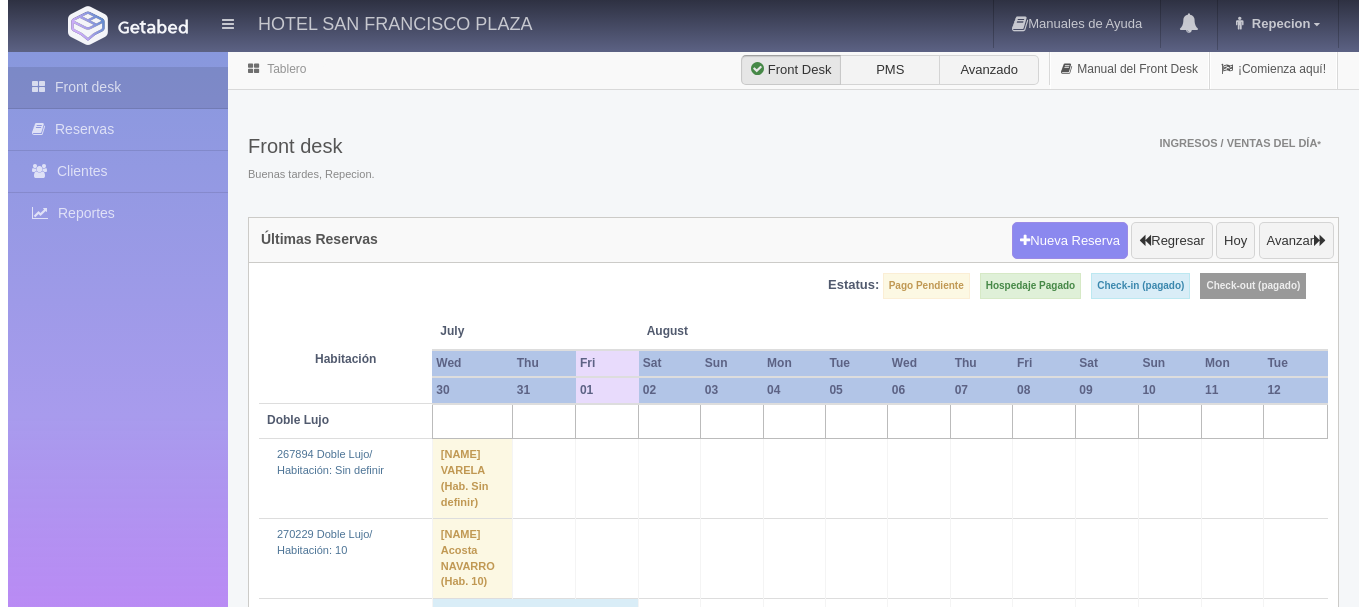 scroll, scrollTop: 0, scrollLeft: 0, axis: both 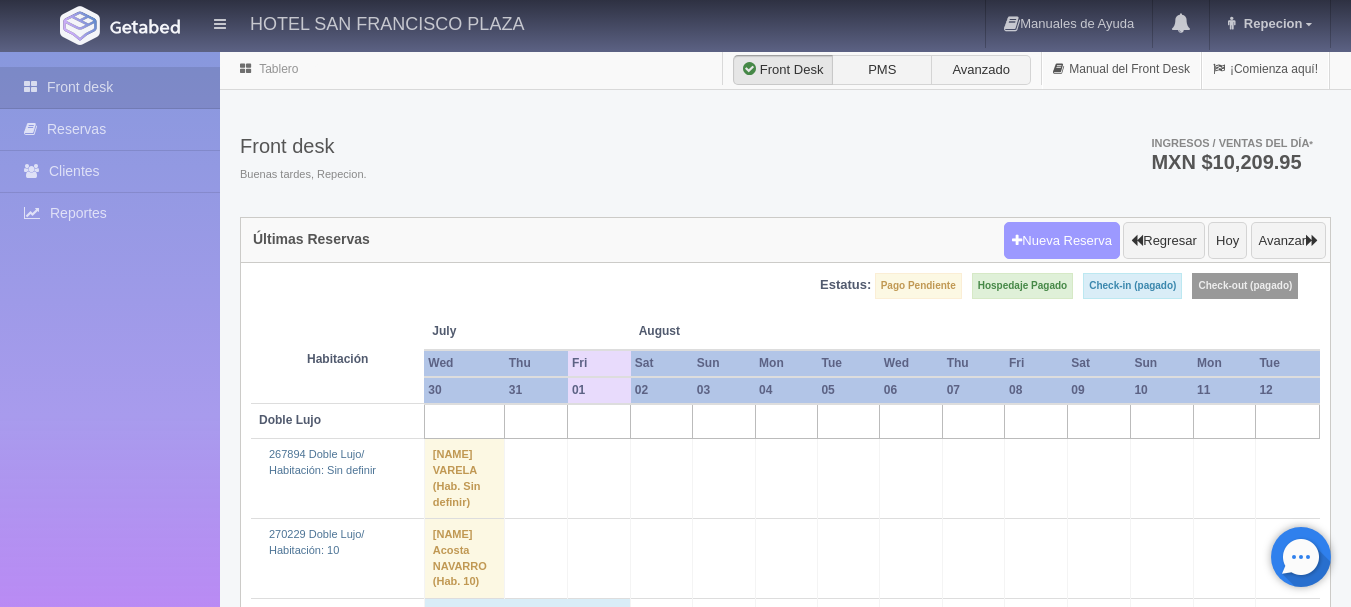 click on "Nueva Reserva" at bounding box center [1062, 241] 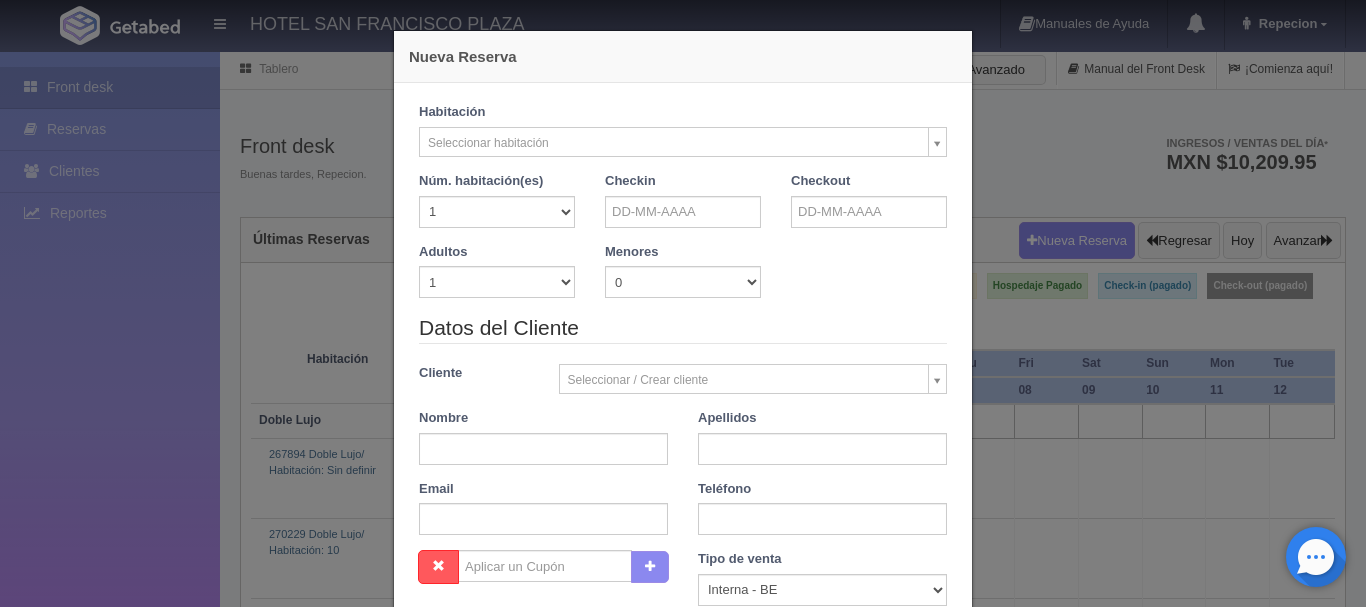 checkbox on "false" 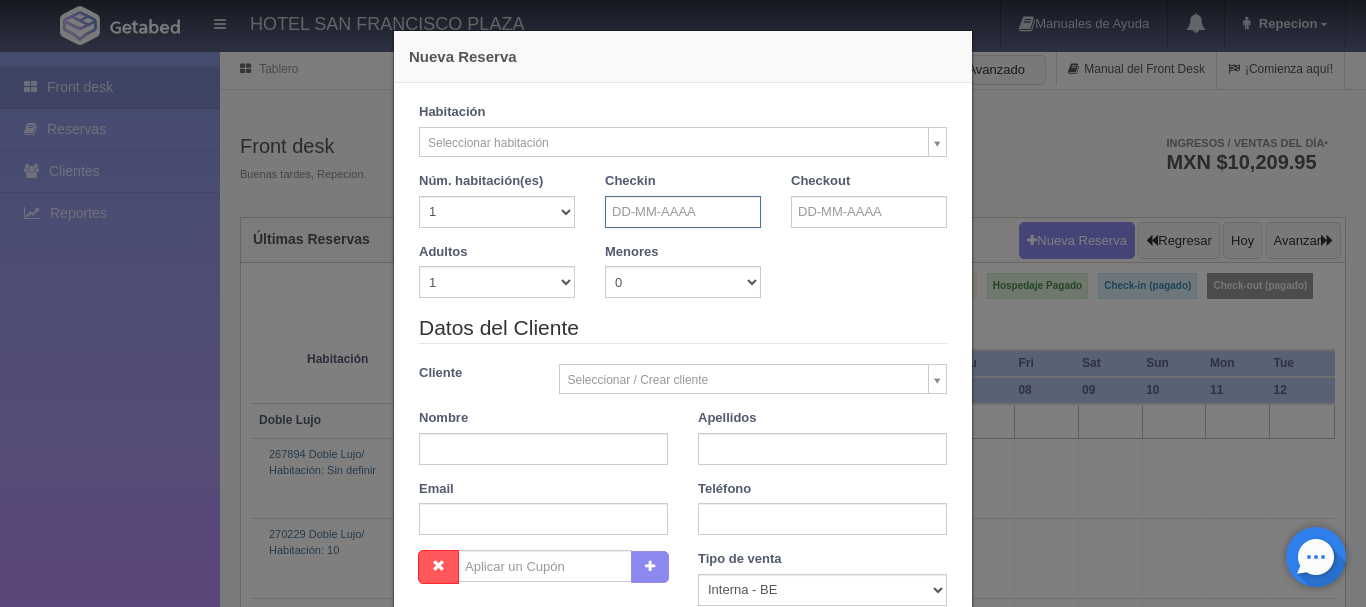 click at bounding box center (683, 212) 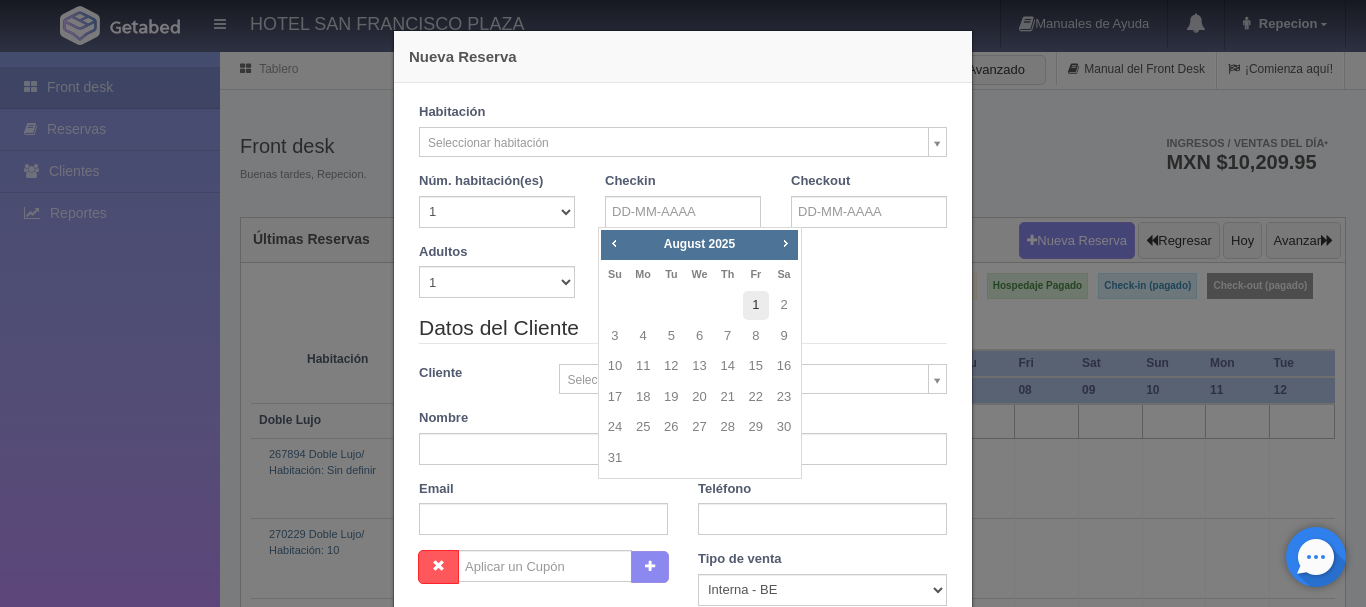 click on "1" at bounding box center (756, 305) 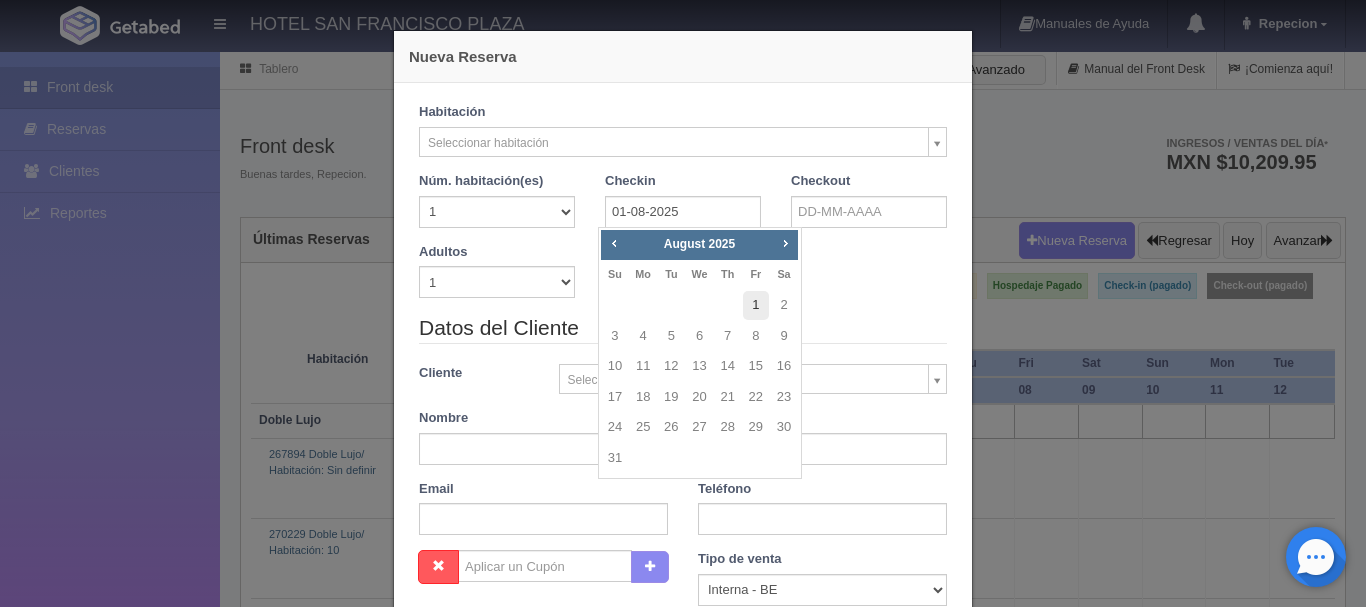 checkbox on "false" 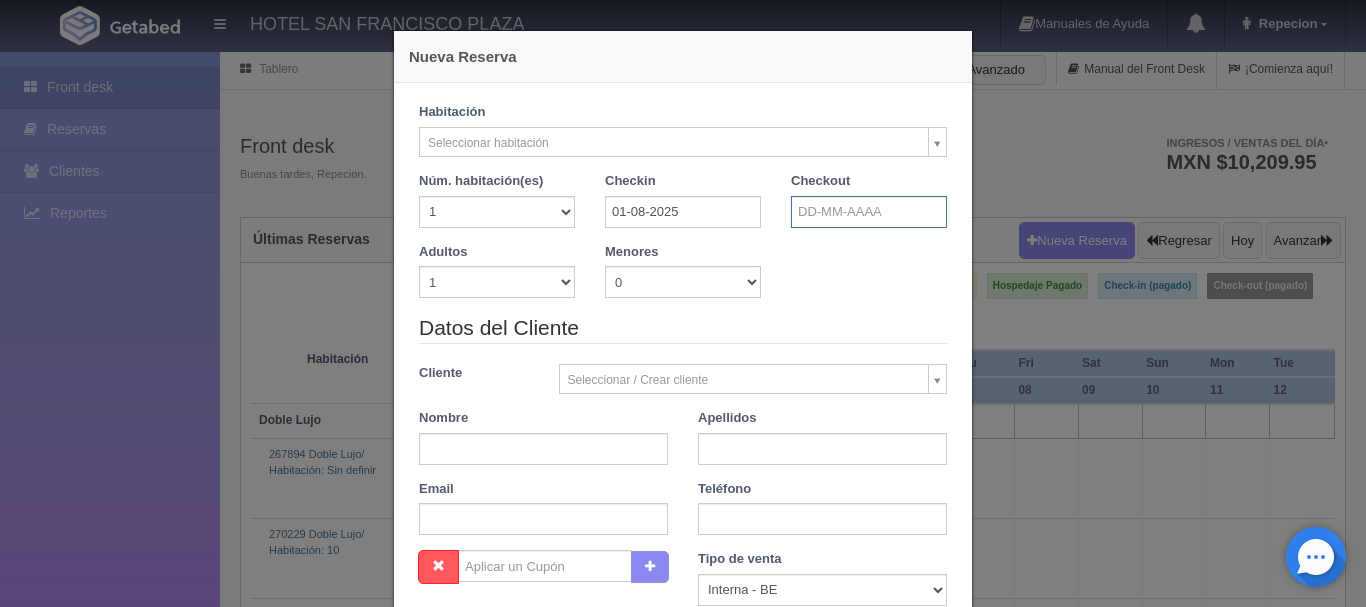click at bounding box center (869, 212) 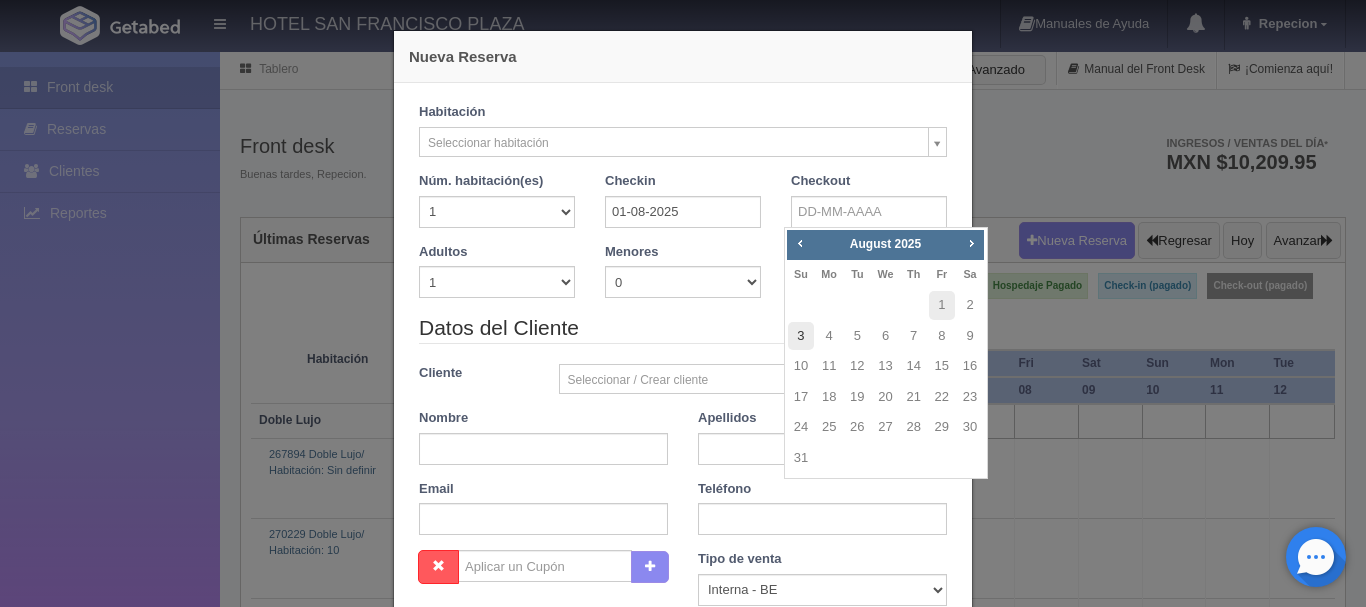 click on "3" at bounding box center (801, 336) 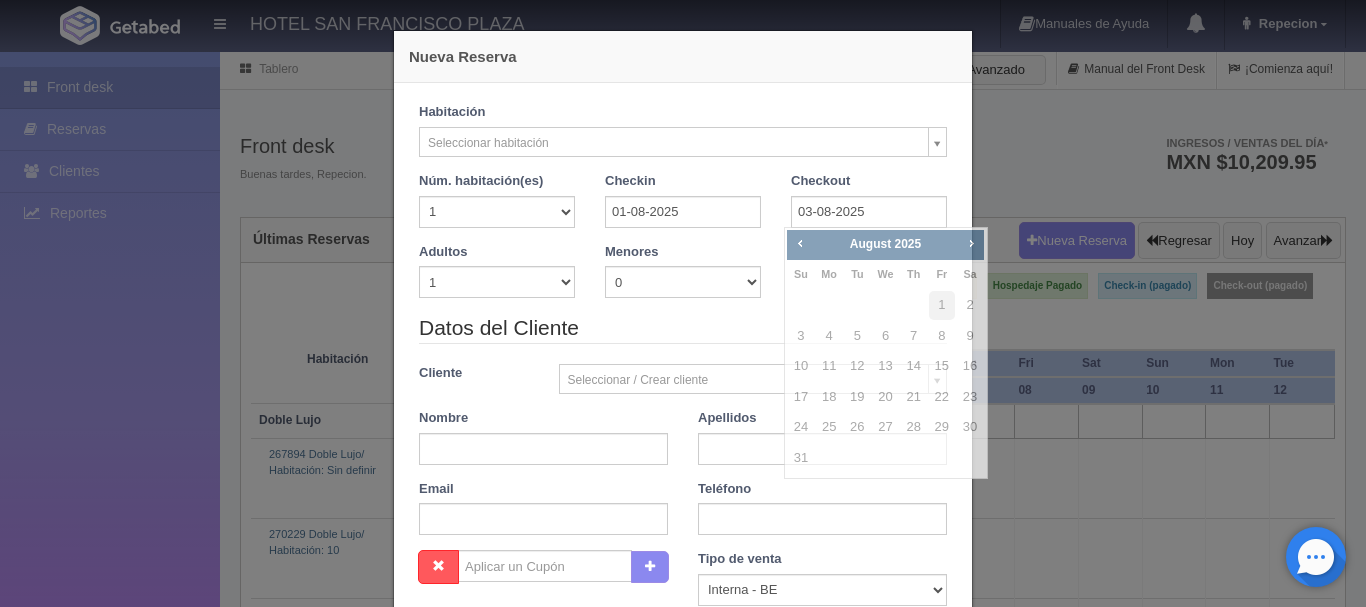 checkbox on "false" 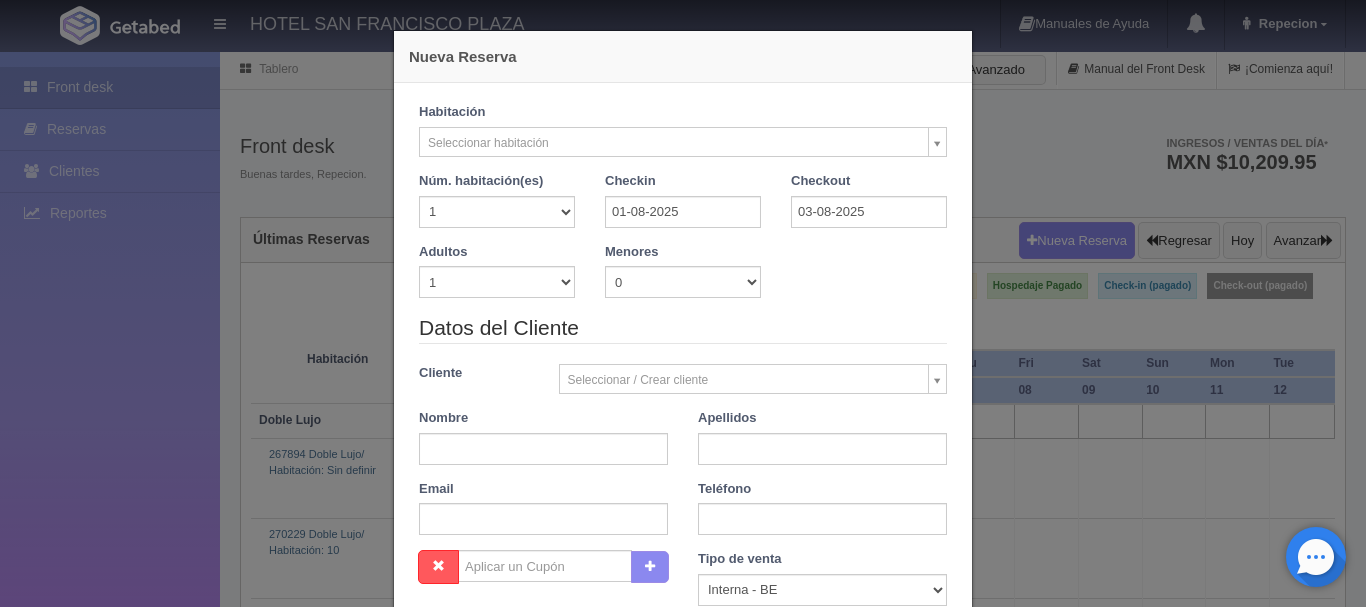 click on "HOTEL SAN FRANCISCO PLAZA
Manuales de Ayuda
Actualizaciones recientes
Repecion
Mi Perfil
Salir / Log Out
Procesando...
Front desk
Reservas
Clientes
Reportes
Reporte del día
Concentrado de ventas
Analíticas y revenue
Tablero" at bounding box center (683, 2686) 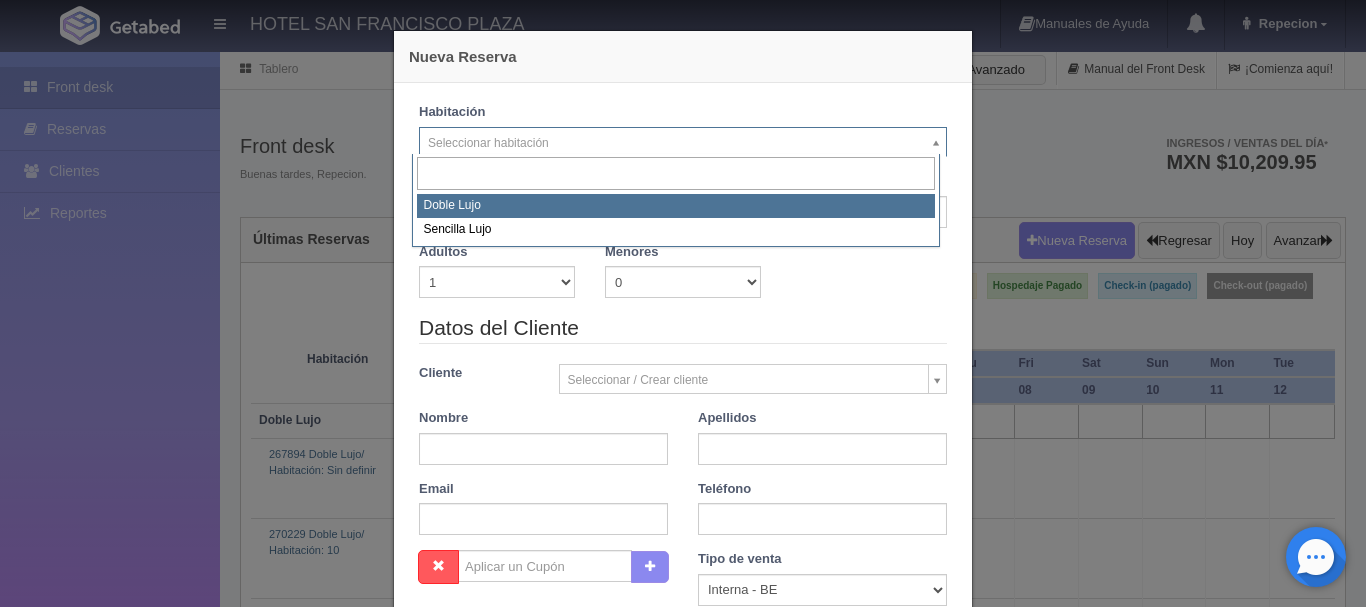 select on "577" 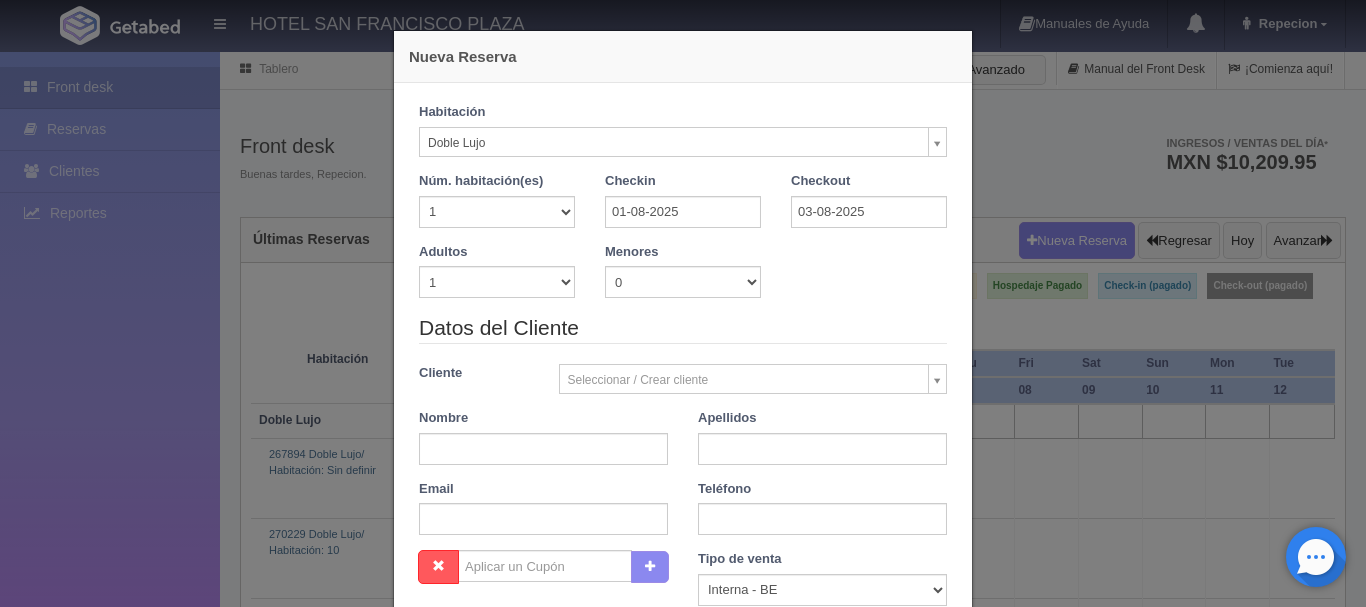 checkbox on "false" 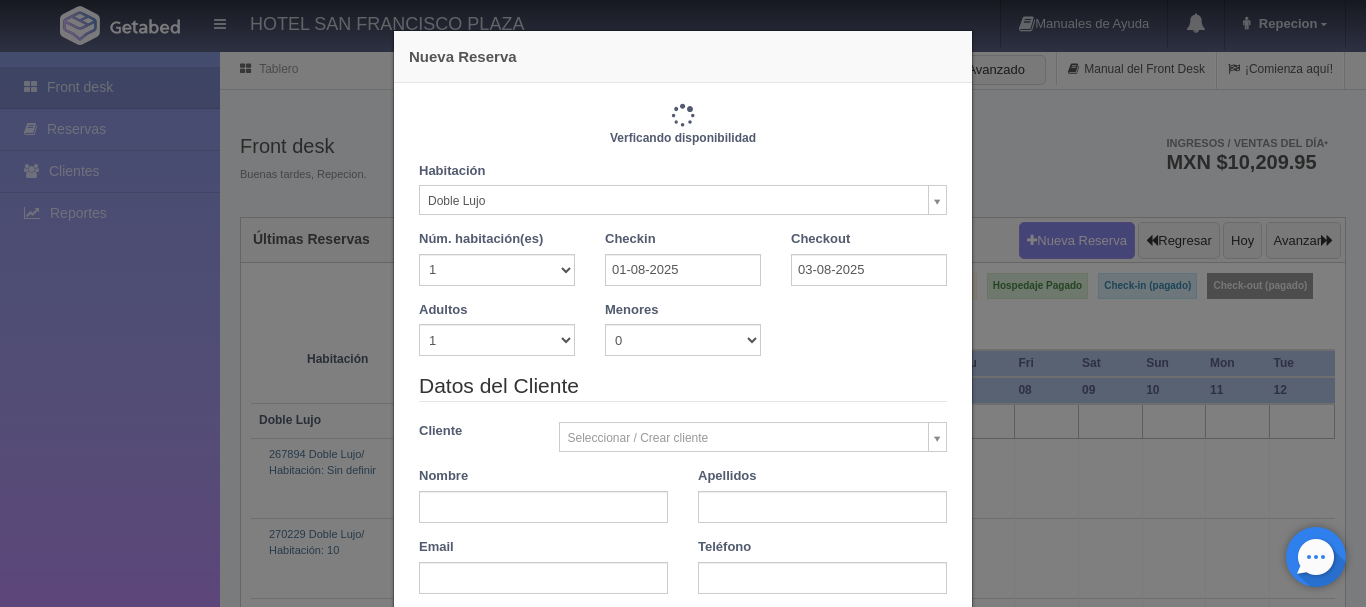 type on "2440.00" 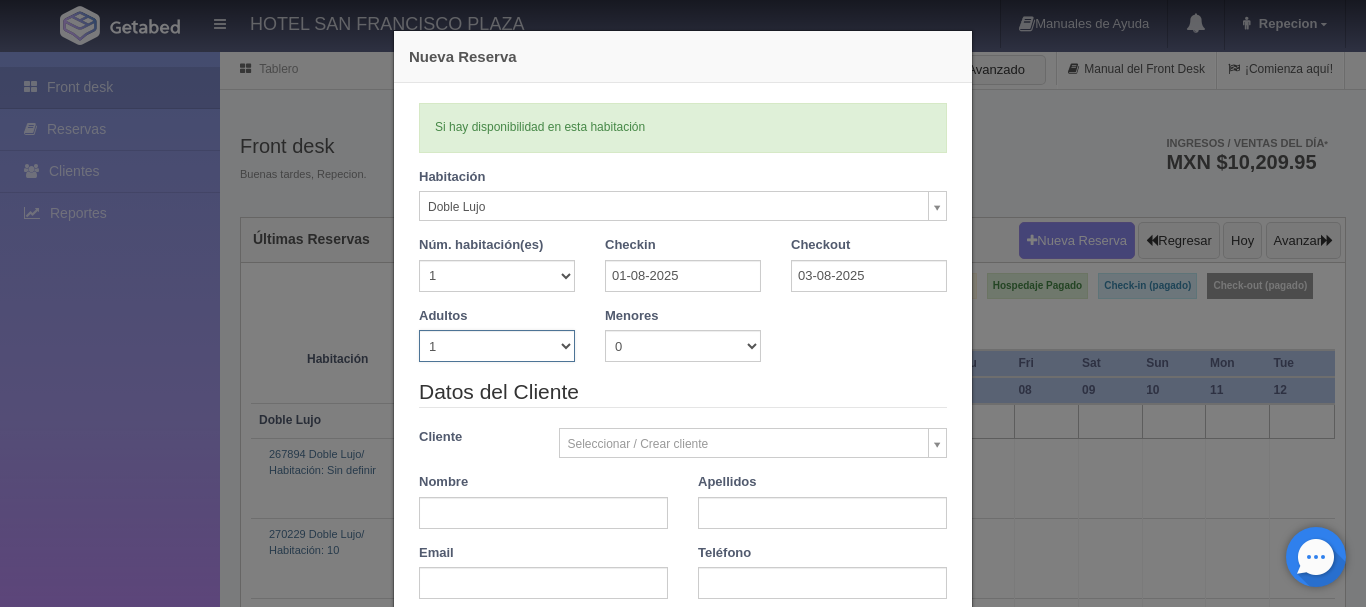 click on "1
2
3
4
5
6
7
8
9
10" at bounding box center (497, 346) 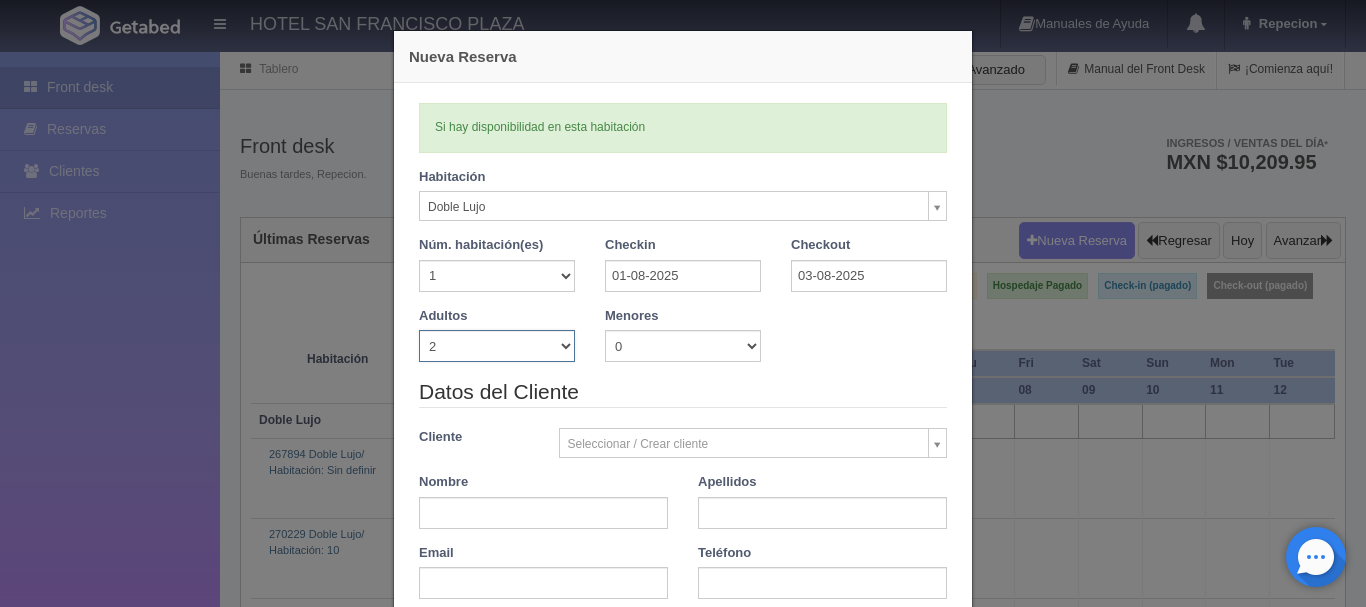 click on "1
2
3
4
5
6
7
8
9
10" at bounding box center [497, 346] 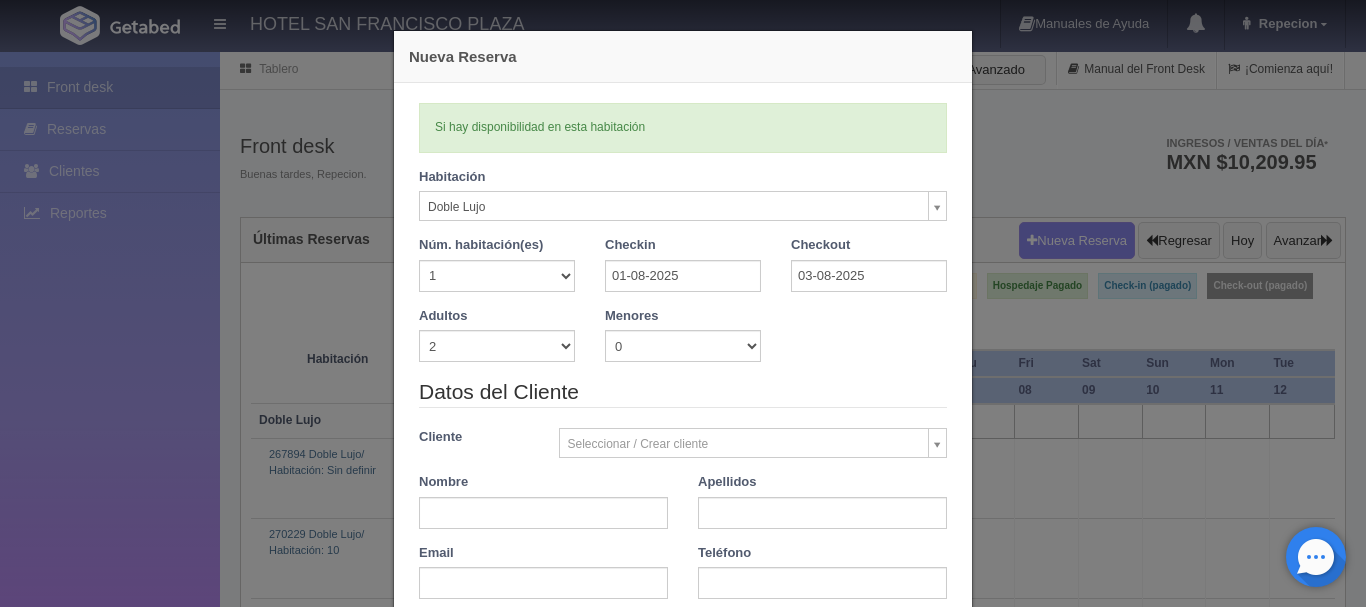 click on "Datos del Cliente" at bounding box center [683, 392] 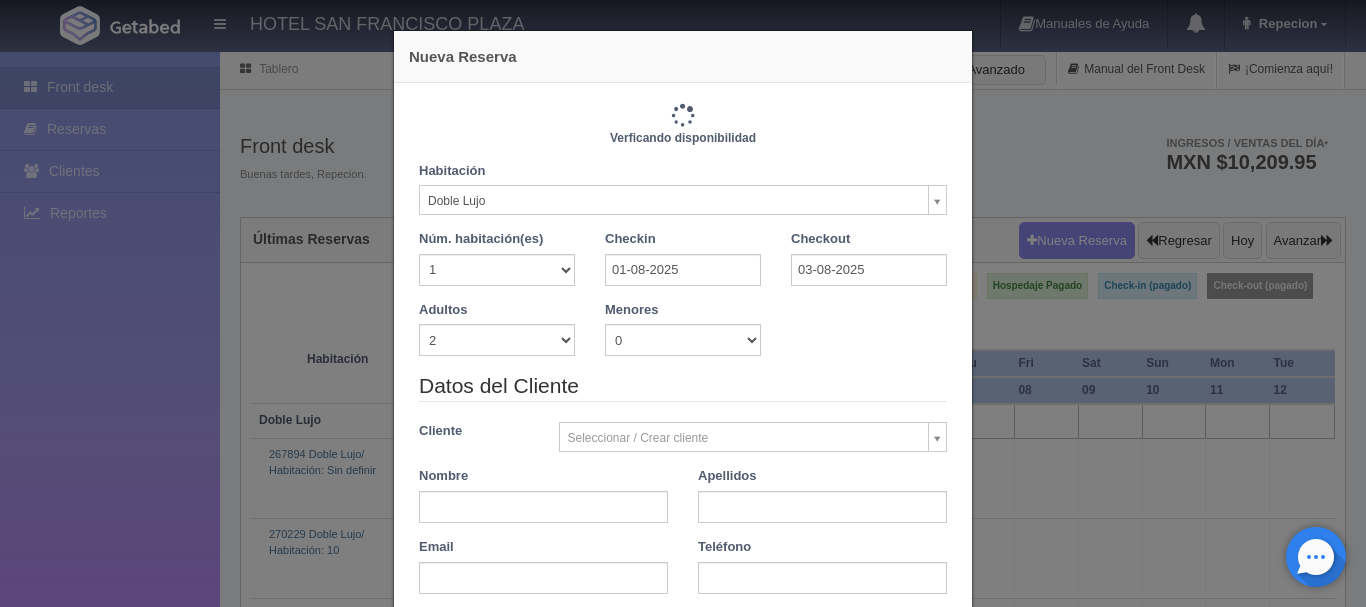 type on "2440.00" 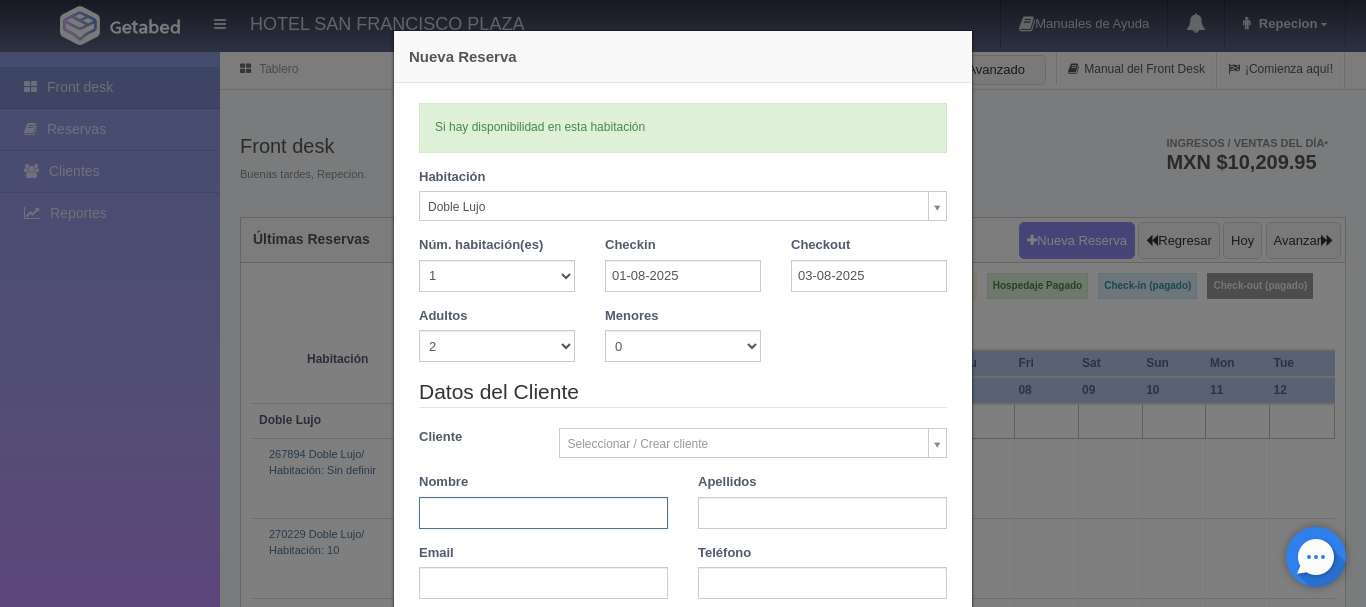 click at bounding box center (543, 513) 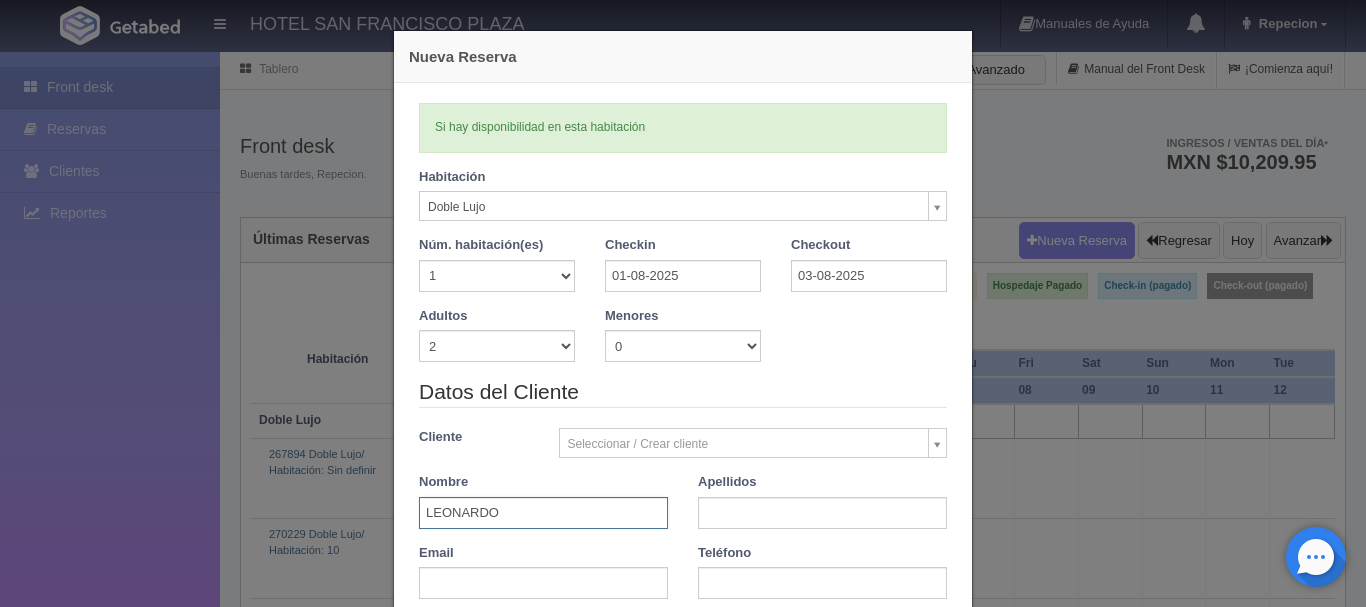 type on "LEONARDO" 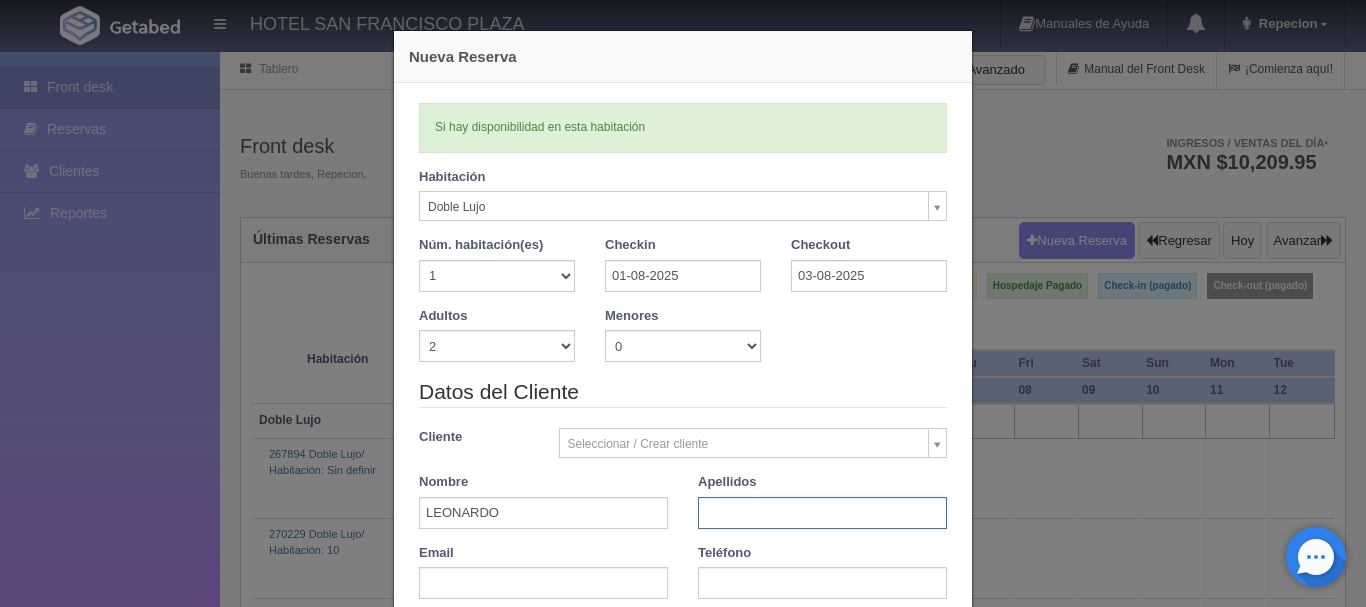 click at bounding box center [822, 513] 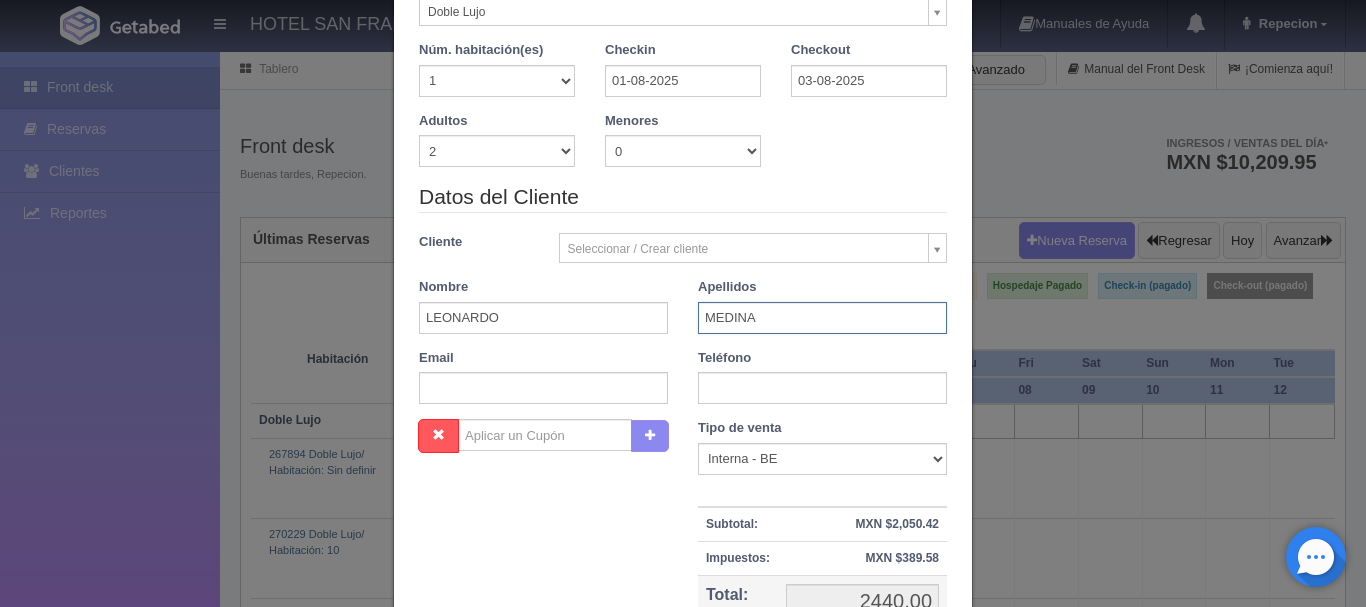 scroll, scrollTop: 200, scrollLeft: 0, axis: vertical 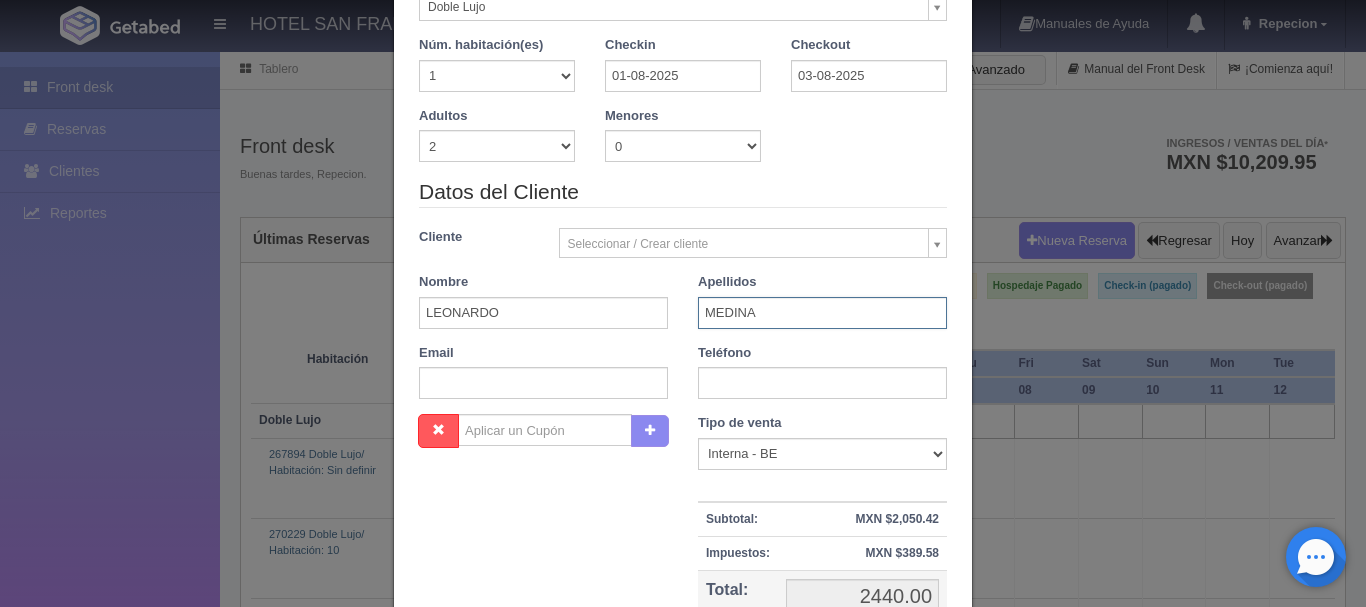type on "MEDINA" 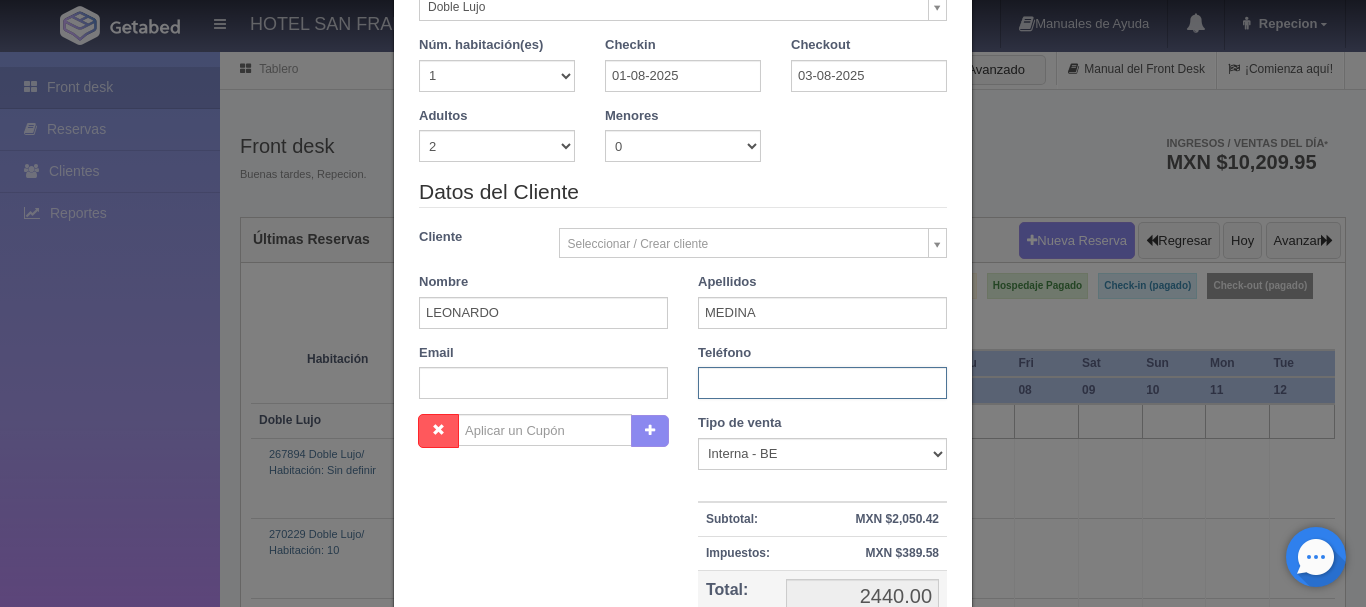 click at bounding box center [822, 383] 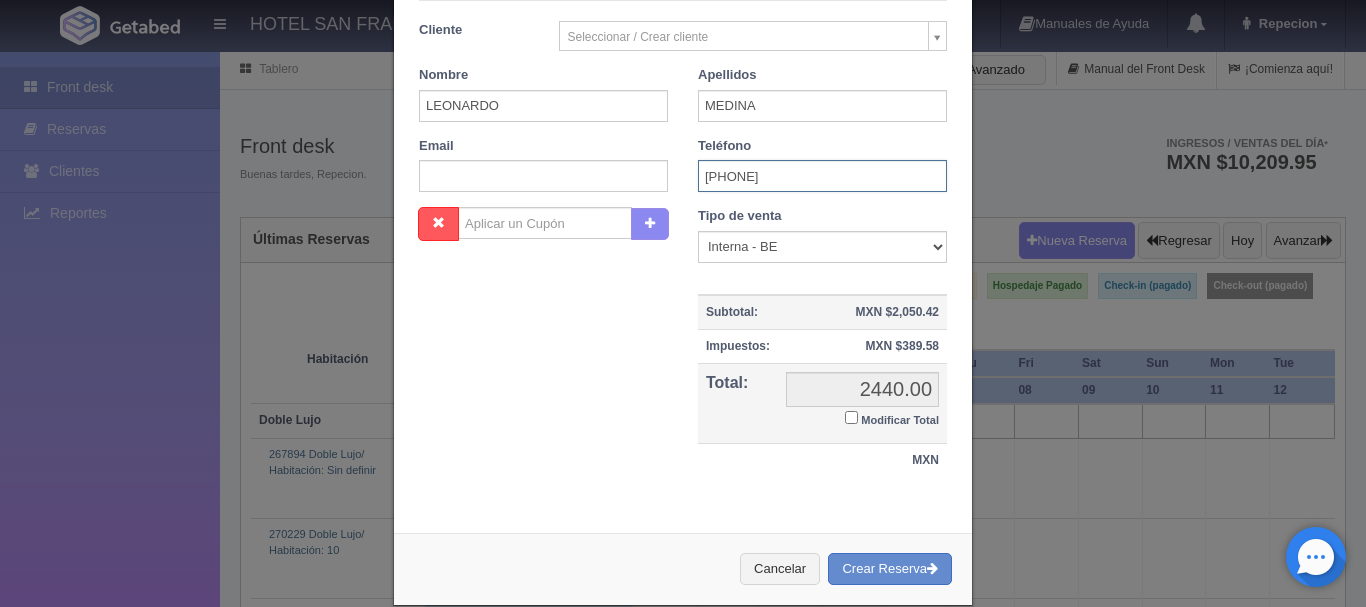scroll, scrollTop: 439, scrollLeft: 0, axis: vertical 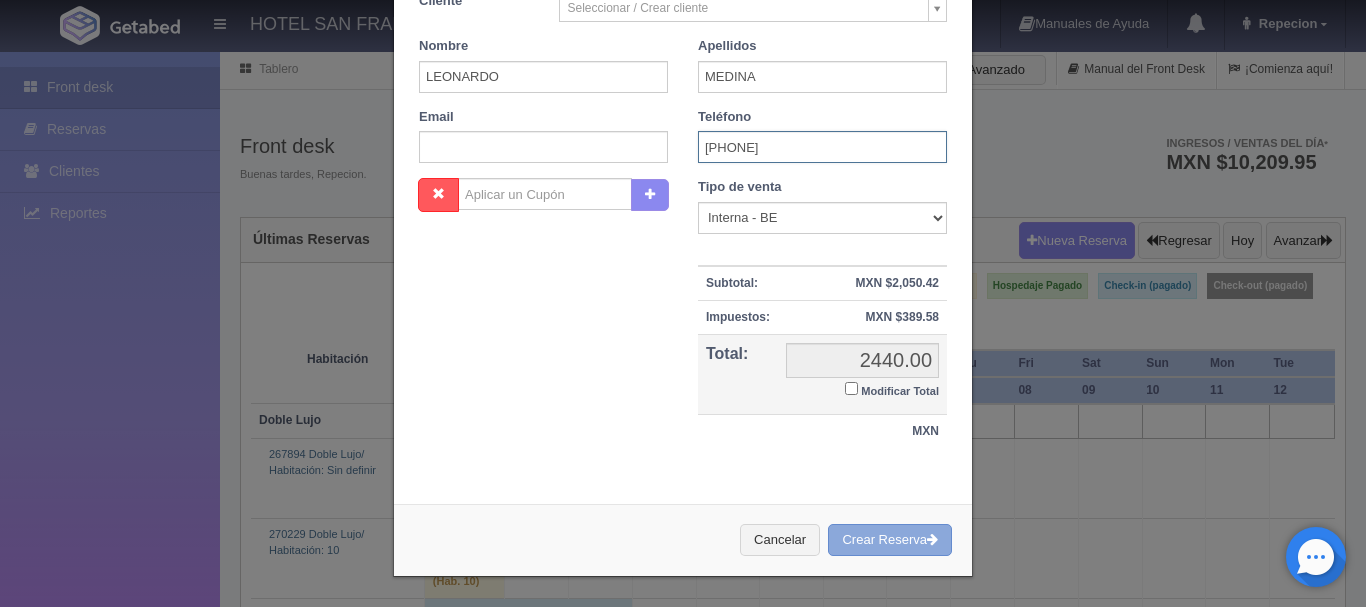 type on "[PHONE]" 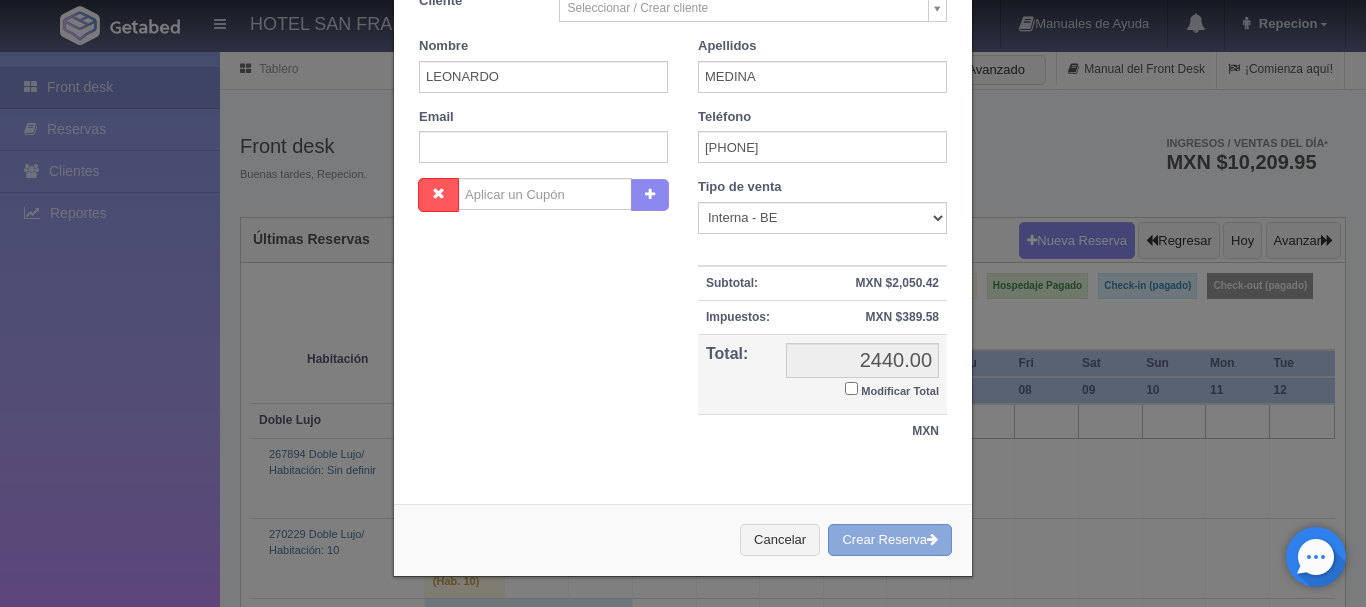 click on "Crear Reserva" at bounding box center (890, 540) 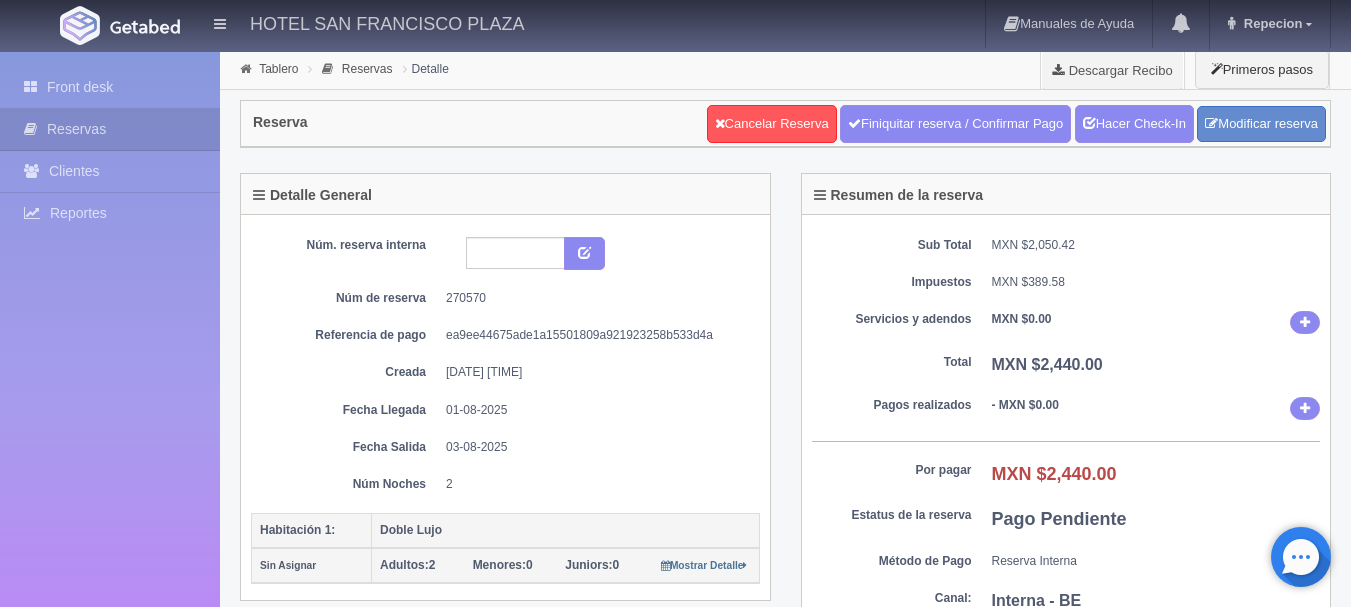 scroll, scrollTop: 0, scrollLeft: 0, axis: both 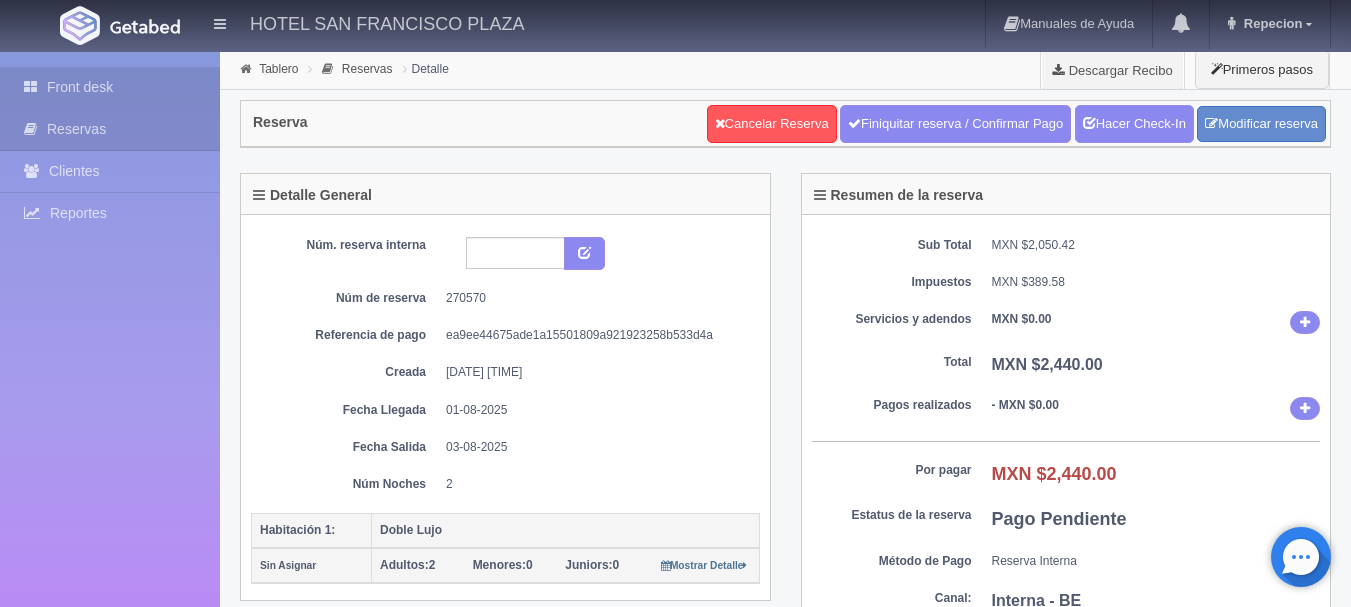 click on "Front desk" at bounding box center [110, 87] 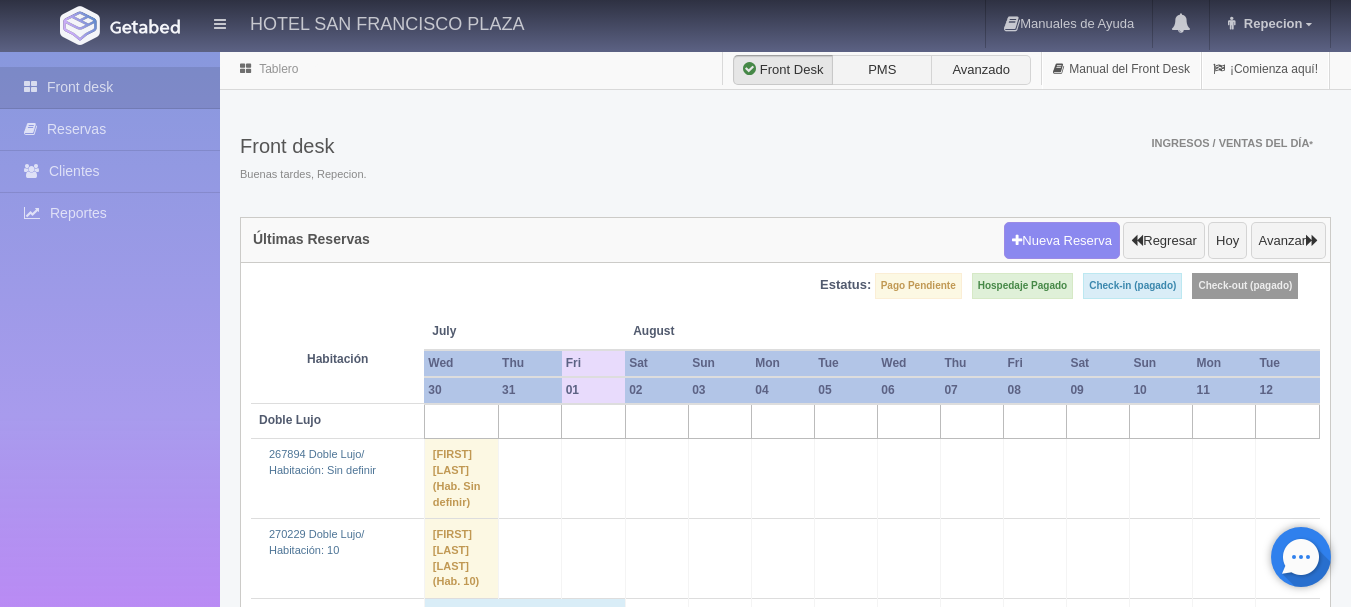 scroll, scrollTop: 0, scrollLeft: 0, axis: both 